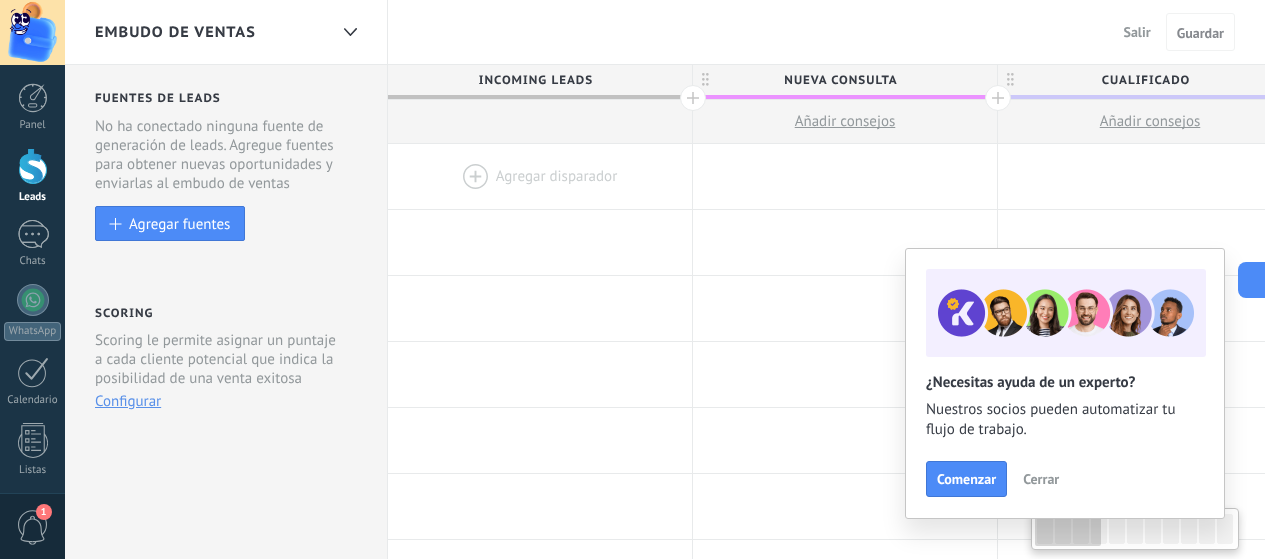 scroll, scrollTop: 0, scrollLeft: 0, axis: both 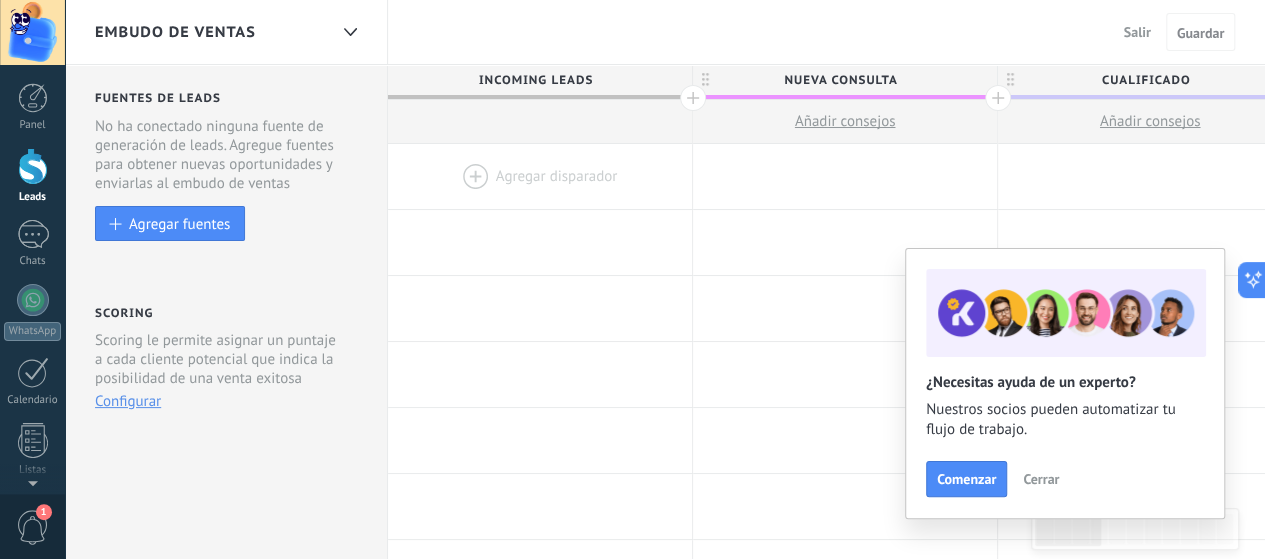 click on "Fuentes de leads
Leads Entrantes
Esta función capta leads de tus fuentes de generación de leads y los agrega a una etapa previa a tu embudo llamada "Leads entrantes"
Esta función permite mostrar las nuevas solicitudes como peticiones en el estatus «Sin Calificar»
Control de duplicados
Elige cómo el sistema detecta y trata a leads entrantes duplicados
Configure reglas
No ha conectado ninguna fuente de generación de leads. Agregue fuentes para obtener nuevas oportunidades y enviarlas al embudo de ventas
Agregar fuentes
Scoring
Scoring le permite asignar un puntaje a cada cliente potencial que indica la posibilidad de una venta exitosa
Esta función permite mostrar las nuevas solicitudes como peticiones en el estatus «Sin Calificar»" at bounding box center [226, 800] 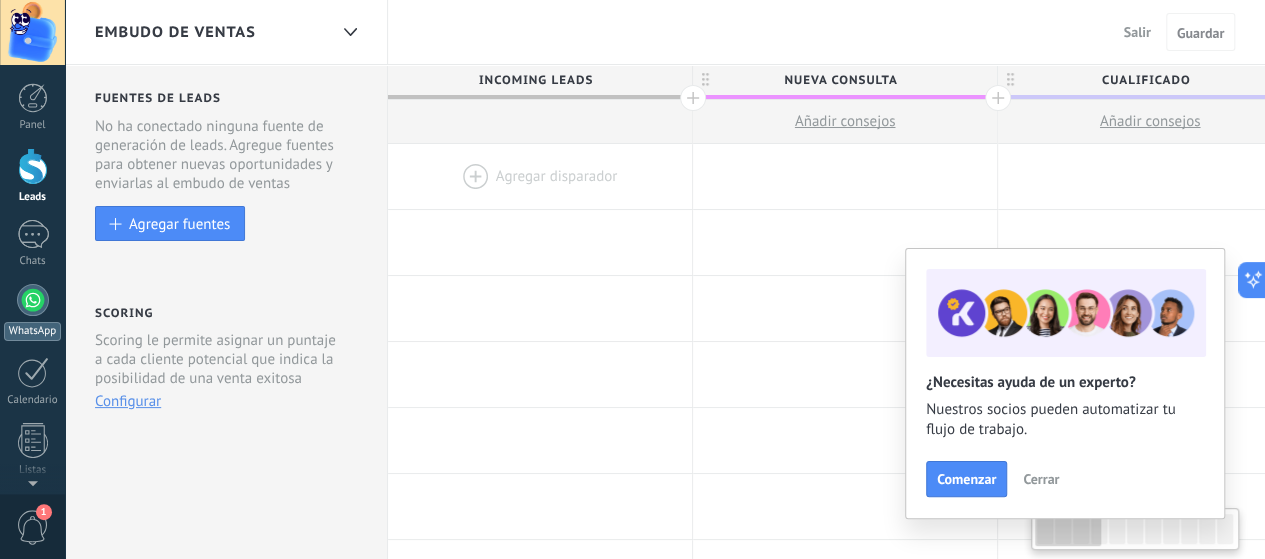 click on "WhatsApp" at bounding box center [32, 312] 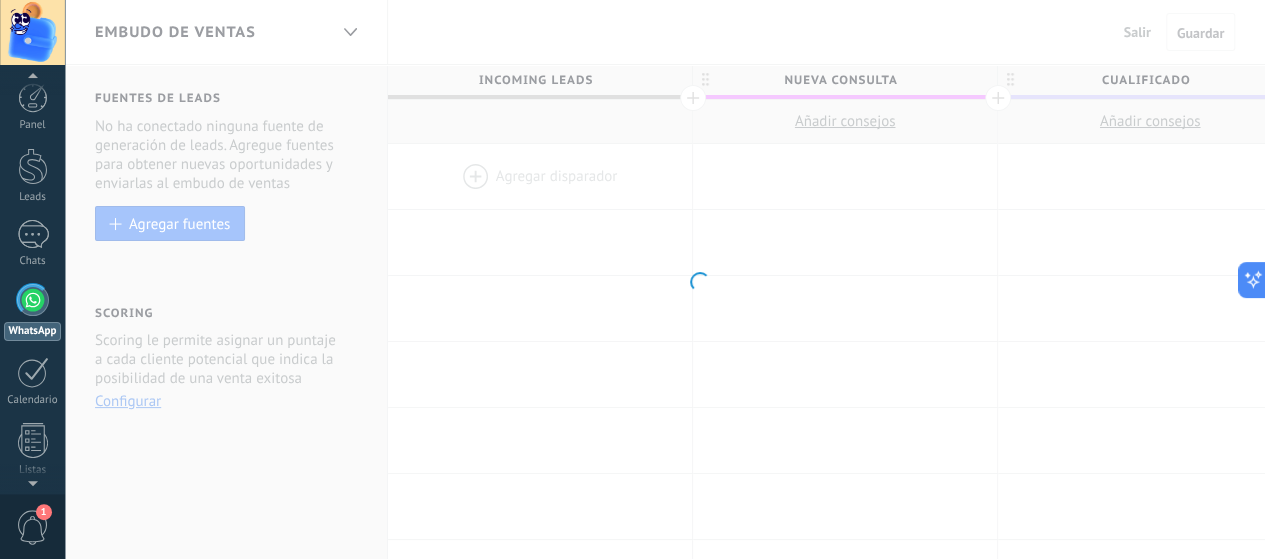 scroll, scrollTop: 57, scrollLeft: 0, axis: vertical 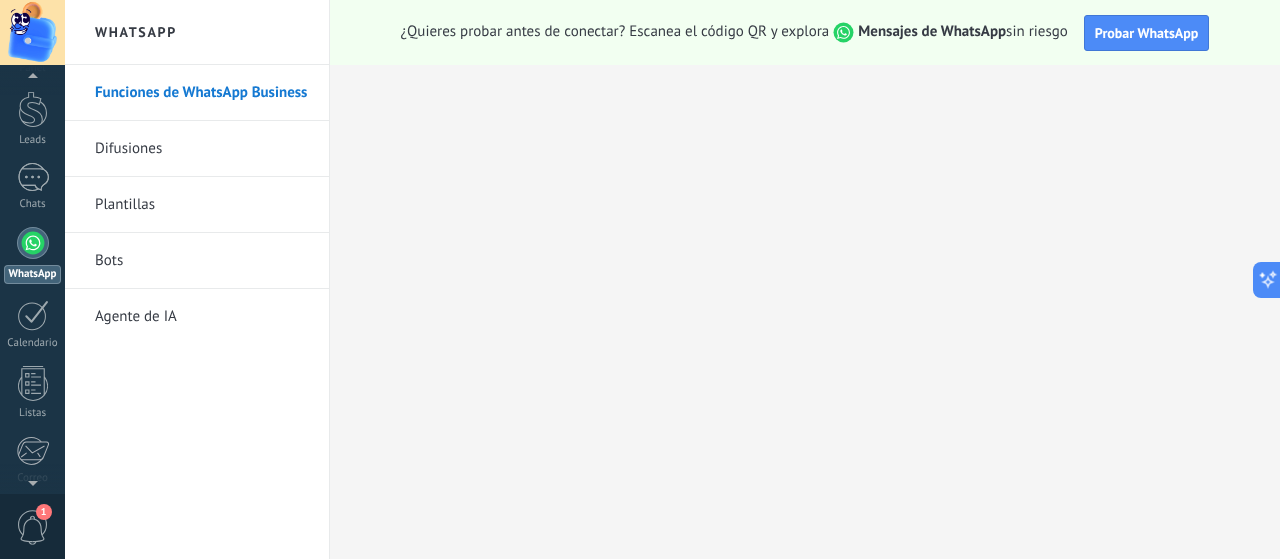 click on "Difusiones" at bounding box center [202, 149] 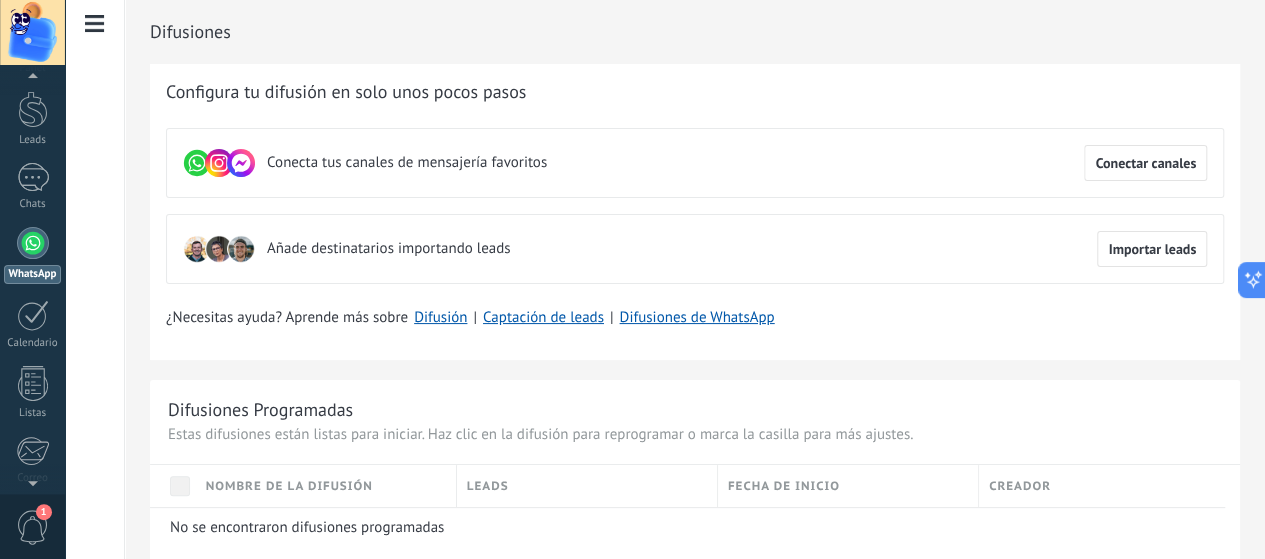 scroll, scrollTop: 0, scrollLeft: 0, axis: both 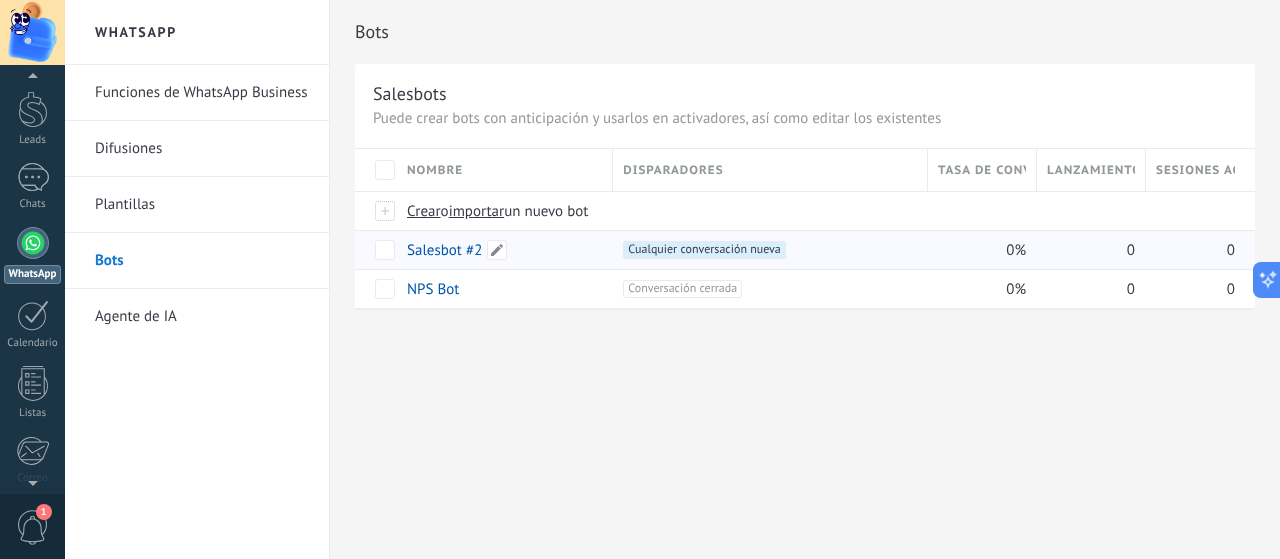 click on "Salesbot #2" at bounding box center (444, 250) 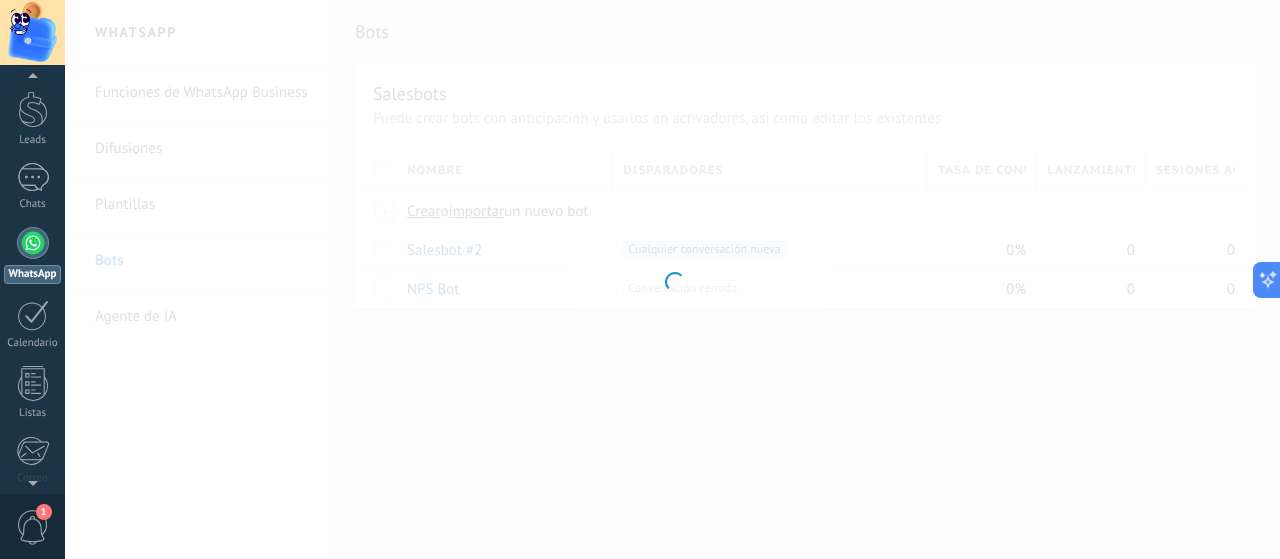 type on "**********" 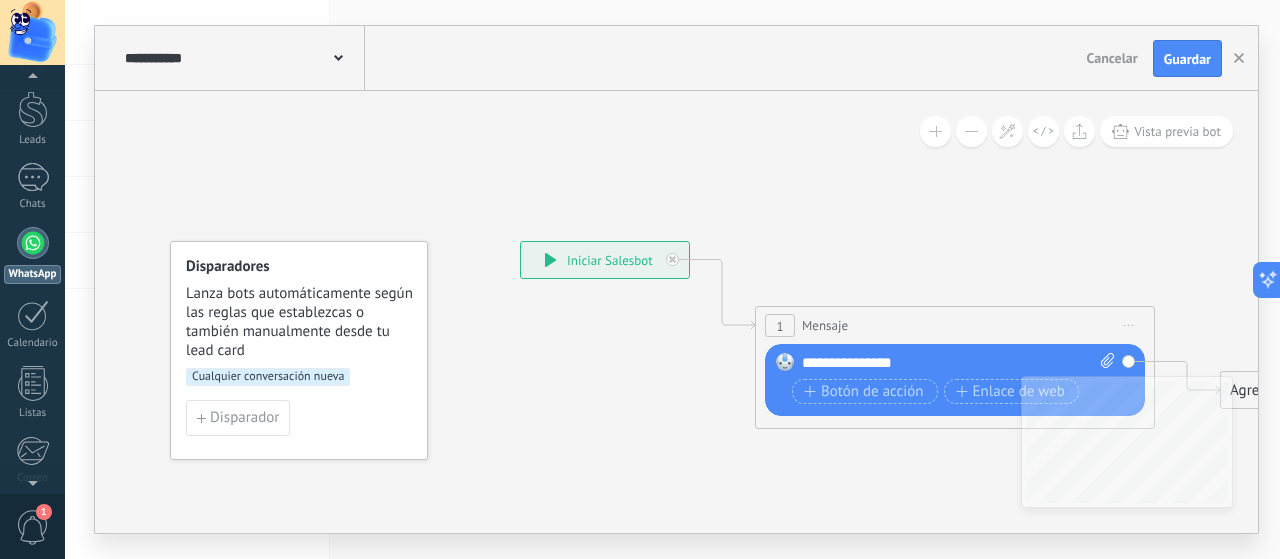 click on "**********" at bounding box center [959, 363] 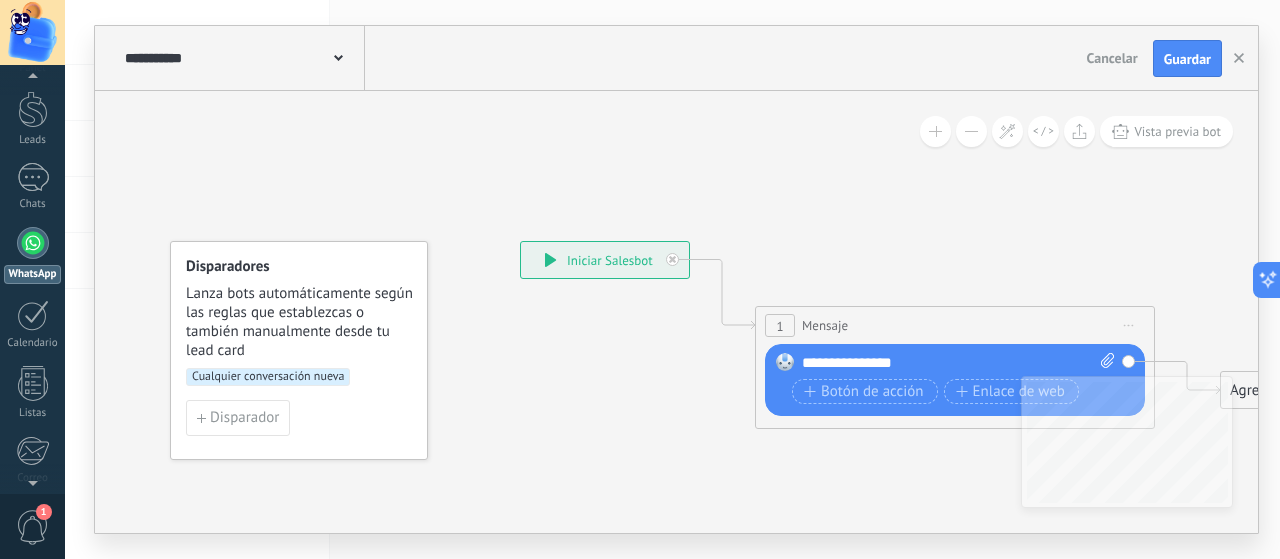 click on "1
Mensaje
*******
(a):
Todos los contactos - canales seleccionados
Todos los contactos - canales seleccionados
Todos los contactos - canal primario
Contacto principal - canales seleccionados
Contacto principal - canal primario
Todos los contactos - canales seleccionados
Todos los contactos - canales seleccionados
Todos los contactos - canal primario
Contacto principal - canales seleccionados" at bounding box center (955, 325) 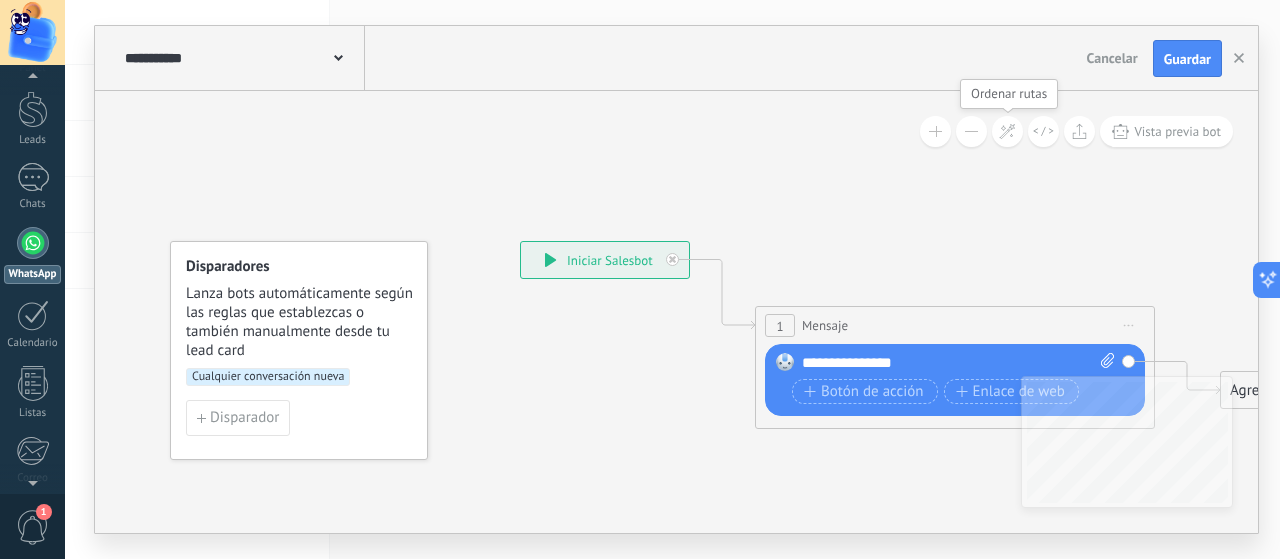 click 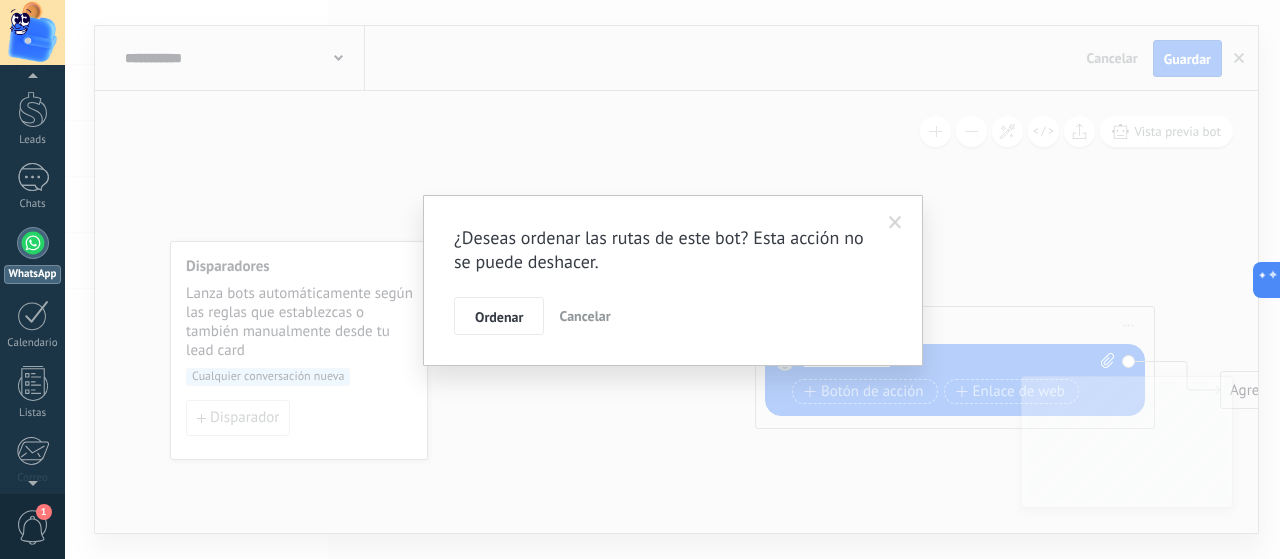 click at bounding box center [895, 223] 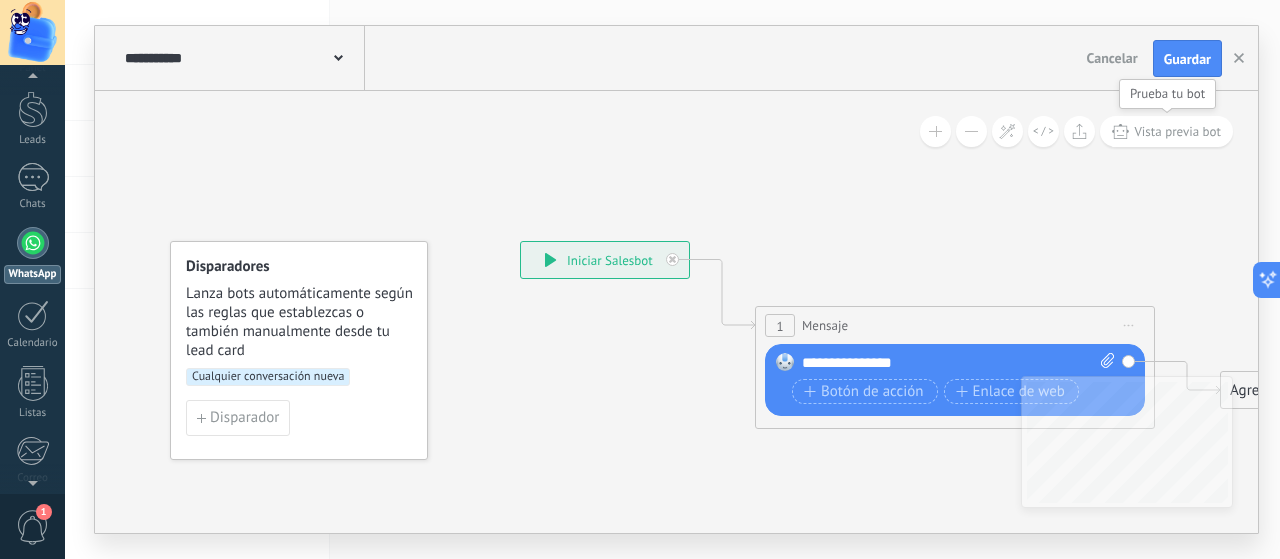 click on "Vista previa bot" at bounding box center (1166, 131) 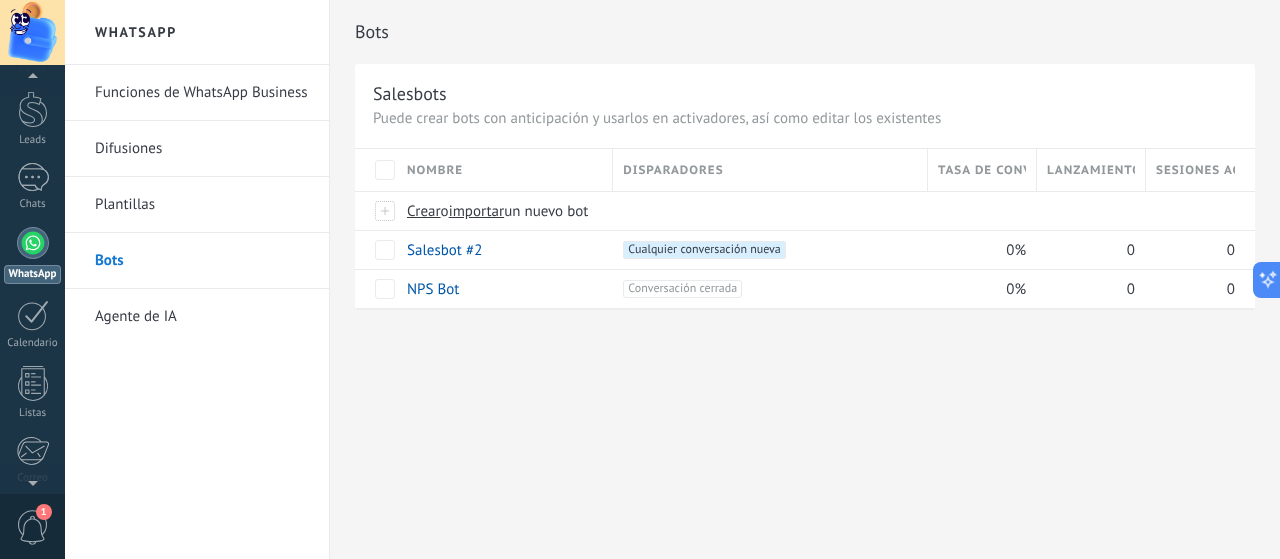 click on "Agente de IA" at bounding box center (202, 317) 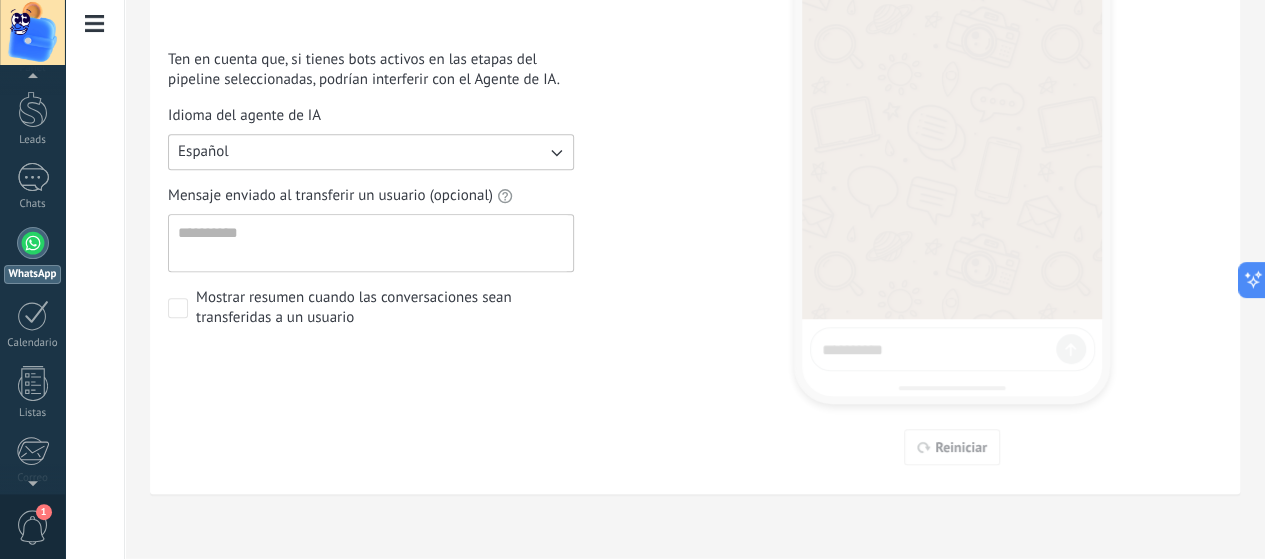scroll, scrollTop: 504, scrollLeft: 0, axis: vertical 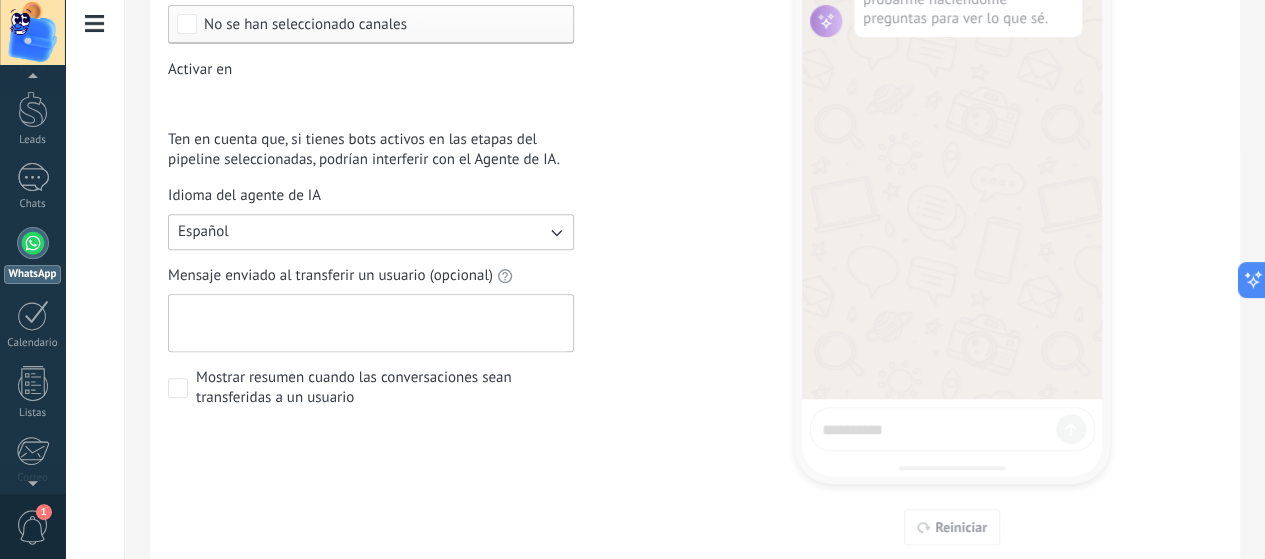 click on "Mensaje enviado al transferir un usuario (opcional)" at bounding box center [369, 323] 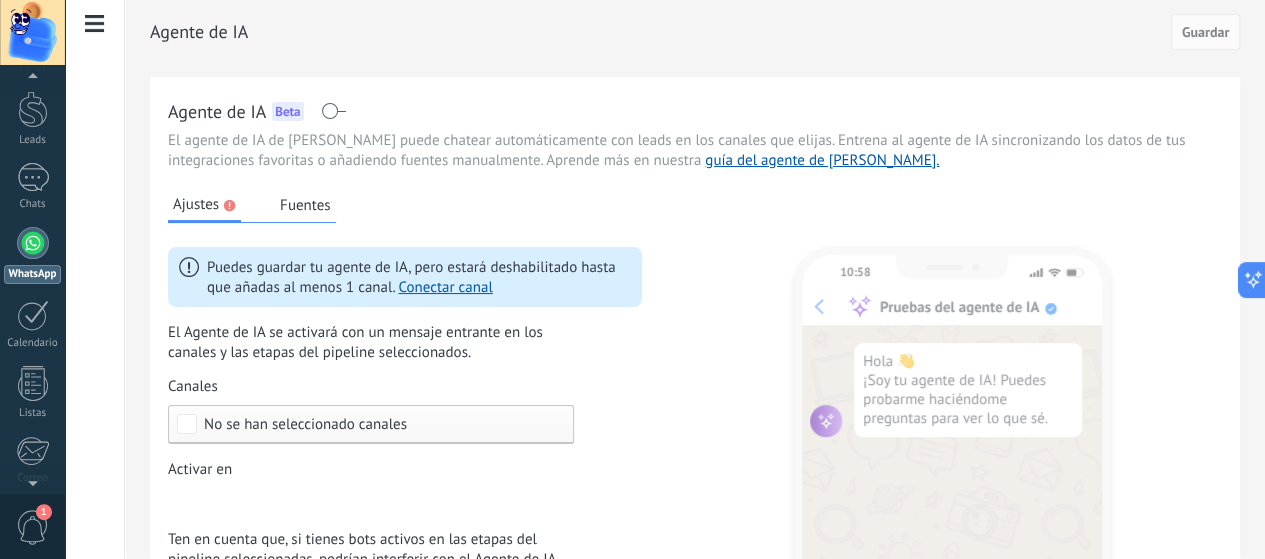scroll, scrollTop: 0, scrollLeft: 0, axis: both 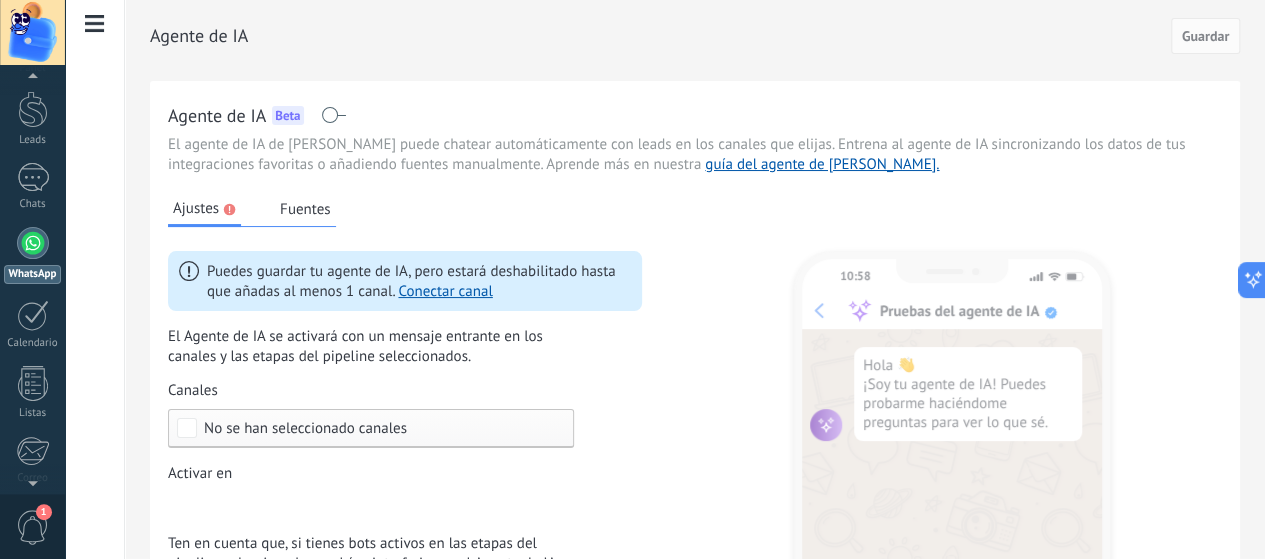 click on "Ajustes Fuentes Puedes guardar tu agente de IA, pero estará deshabilitado hasta que añadas al menos 1 canal.   Conectar canal El Agente de IA se activará con un mensaje entrante en los canales y las etapas del pipeline seleccionados. Canales No se han seleccionado canales Activar en Incoming leads Nueva consulta Cualificado Llamada agendada Propuesta en preparación Propuesta enviada Seguimiento Negociación Factura enviada Factura pagada – ganado Proyecto cancelado – perdido Ten en cuenta que, si tienes bots activos en las etapas del pipeline seleccionadas, podrían interferir con el Agente de IA. Idioma del agente de IA Español Mensaje enviado al transferir un usuario (opcional) Mostrar resumen cuando las conversaciones sean transferidas a un usuario 10:58 Pruebas del agente de IA Hola 👋 ¡Soy tu agente de IA! Puedes probarme haciéndome preguntas para ver lo que sé. Reiniciar" at bounding box center [695, 562] 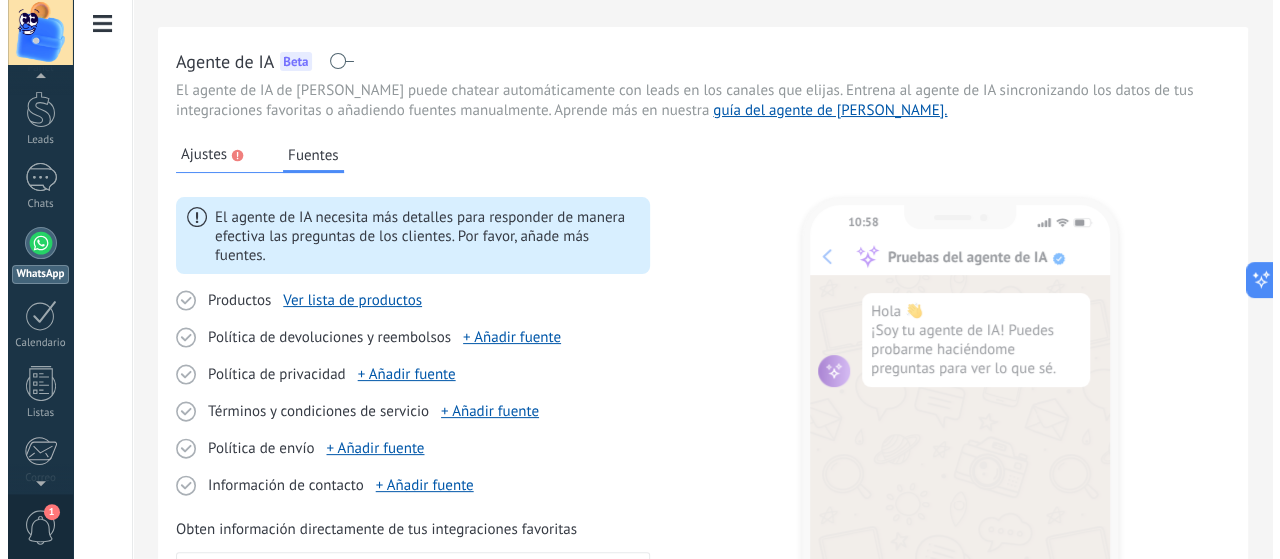 scroll, scrollTop: 0, scrollLeft: 0, axis: both 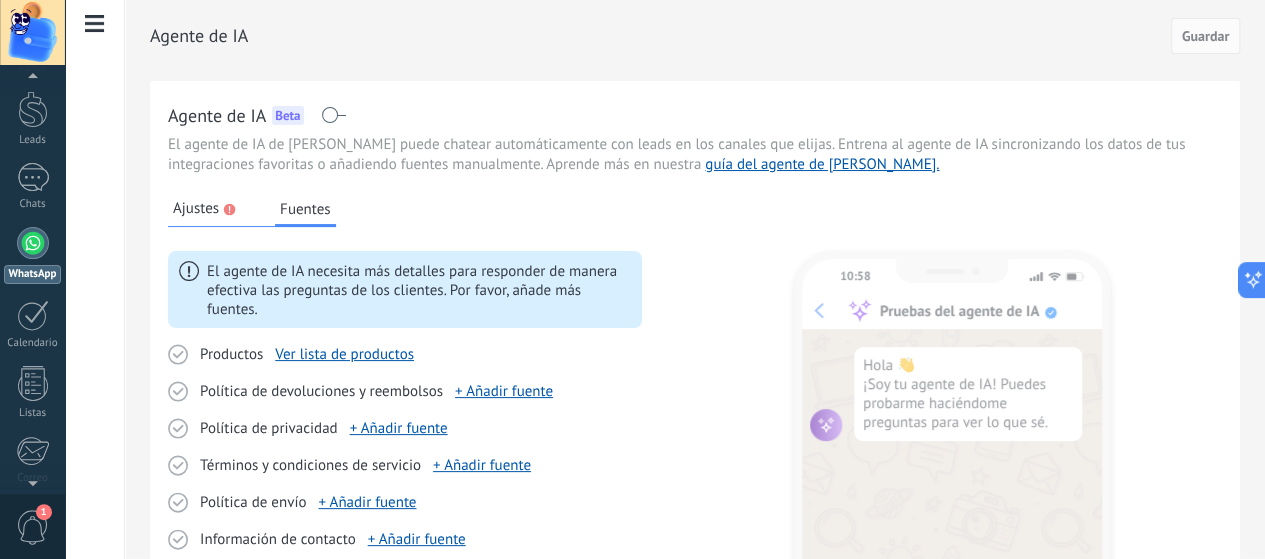 click on "Funciones de WhatsApp Business" at bounding box center [-116, 93] 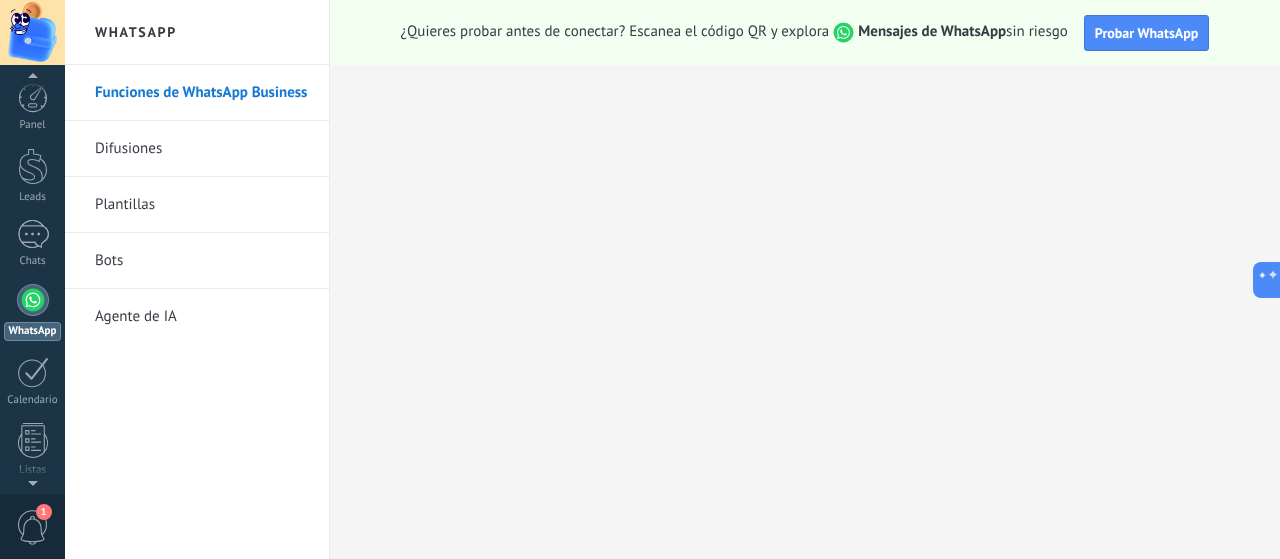 scroll, scrollTop: 57, scrollLeft: 0, axis: vertical 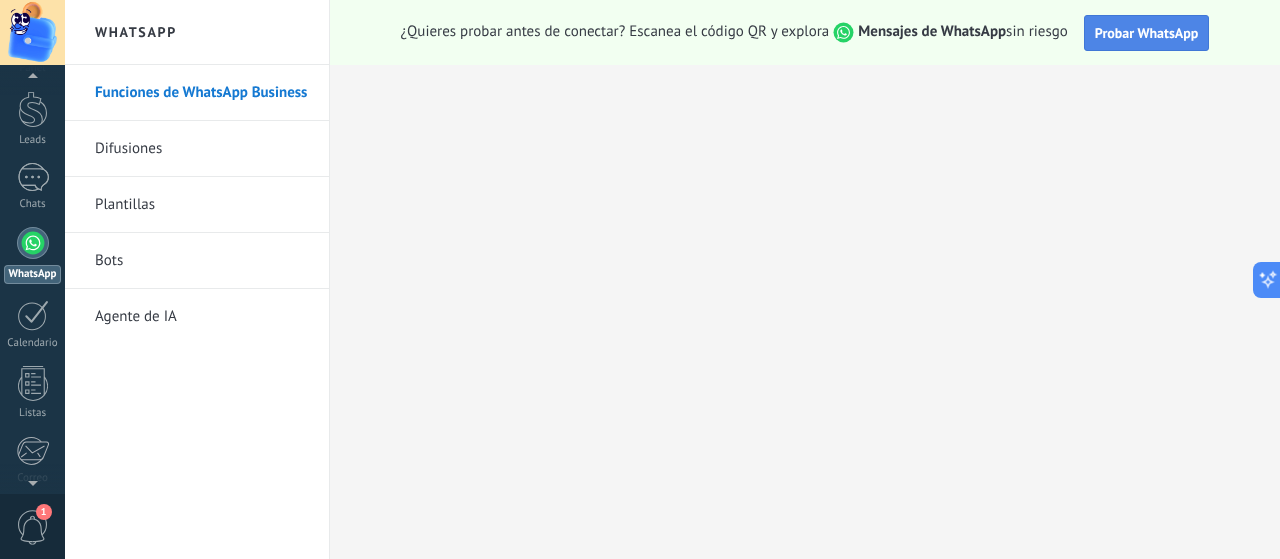 click on "Probar WhatsApp" at bounding box center (1147, 33) 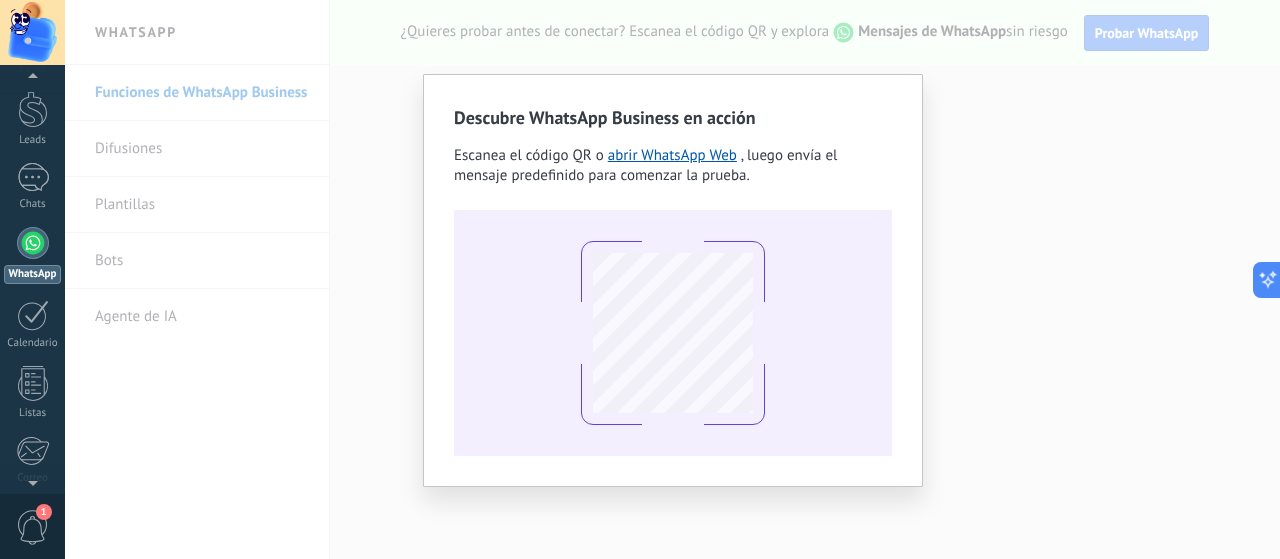 click on "Descubre WhatsApp Business en acción Escanea el código QR o   abrir WhatsApp Web   , luego envía el mensaje predefinido para comenzar la prueba." at bounding box center [672, 279] 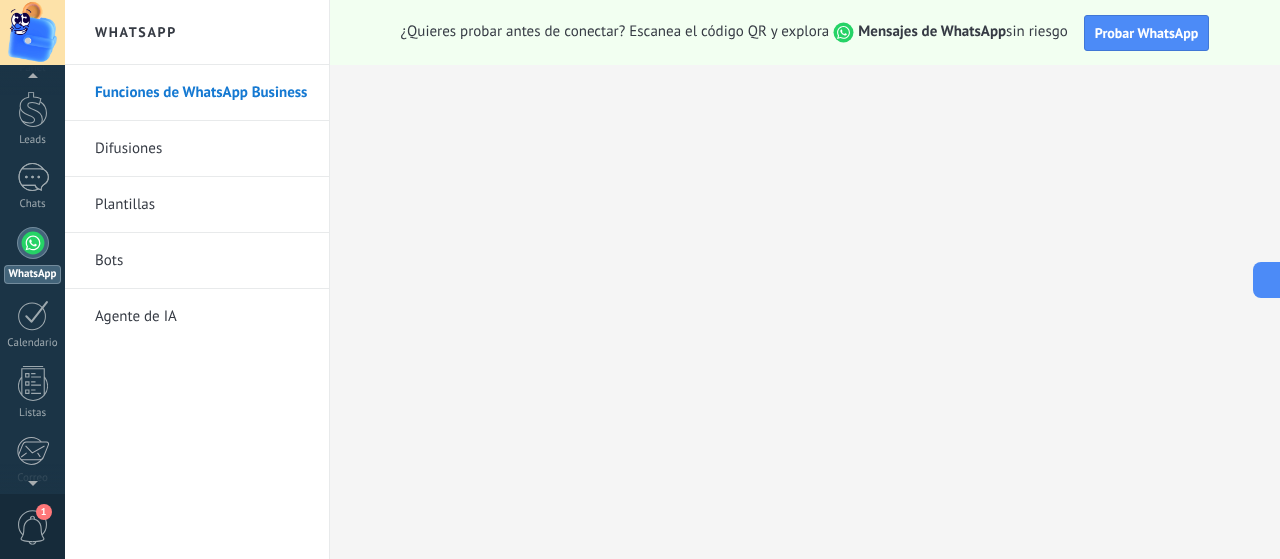 click on "WhatsApp" at bounding box center [32, 255] 